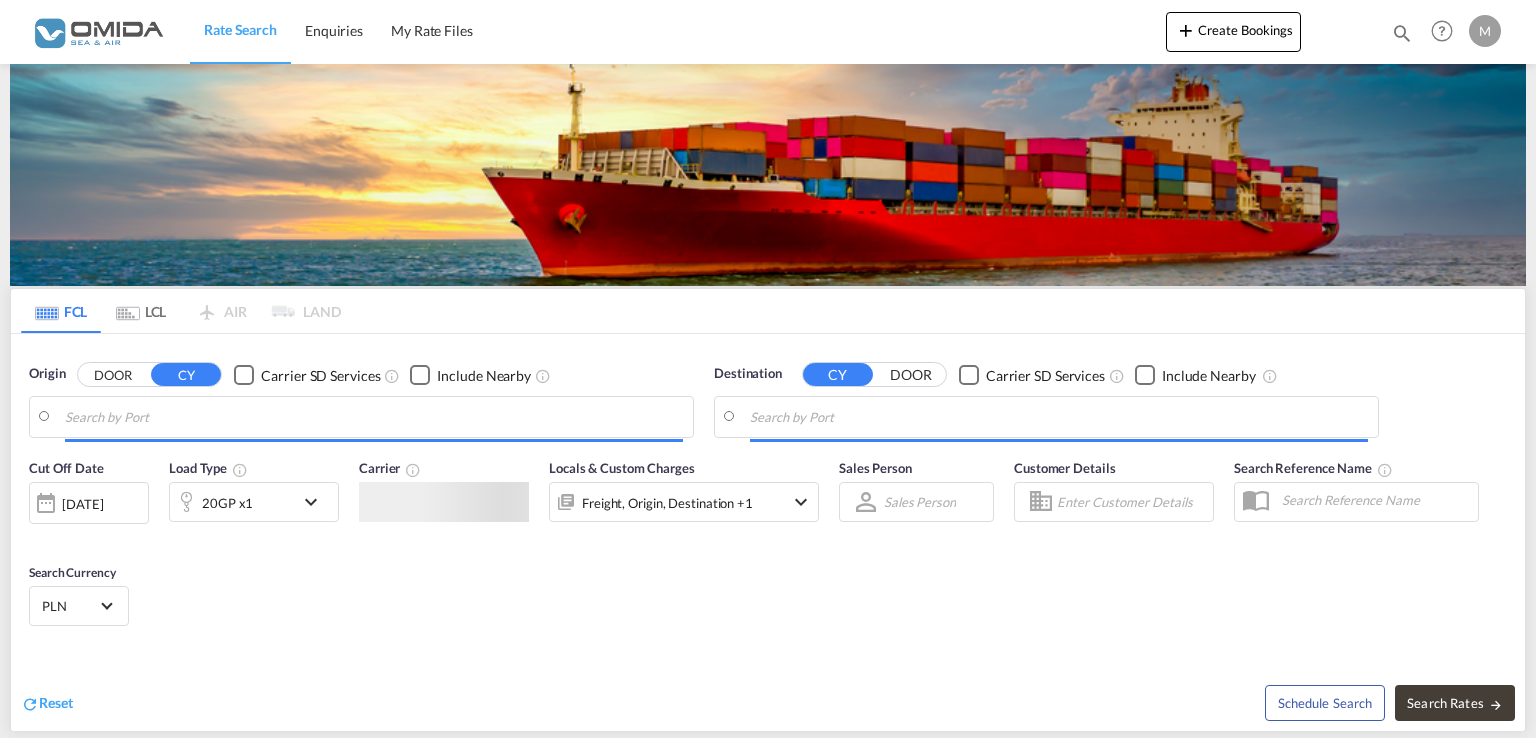 scroll, scrollTop: 0, scrollLeft: 0, axis: both 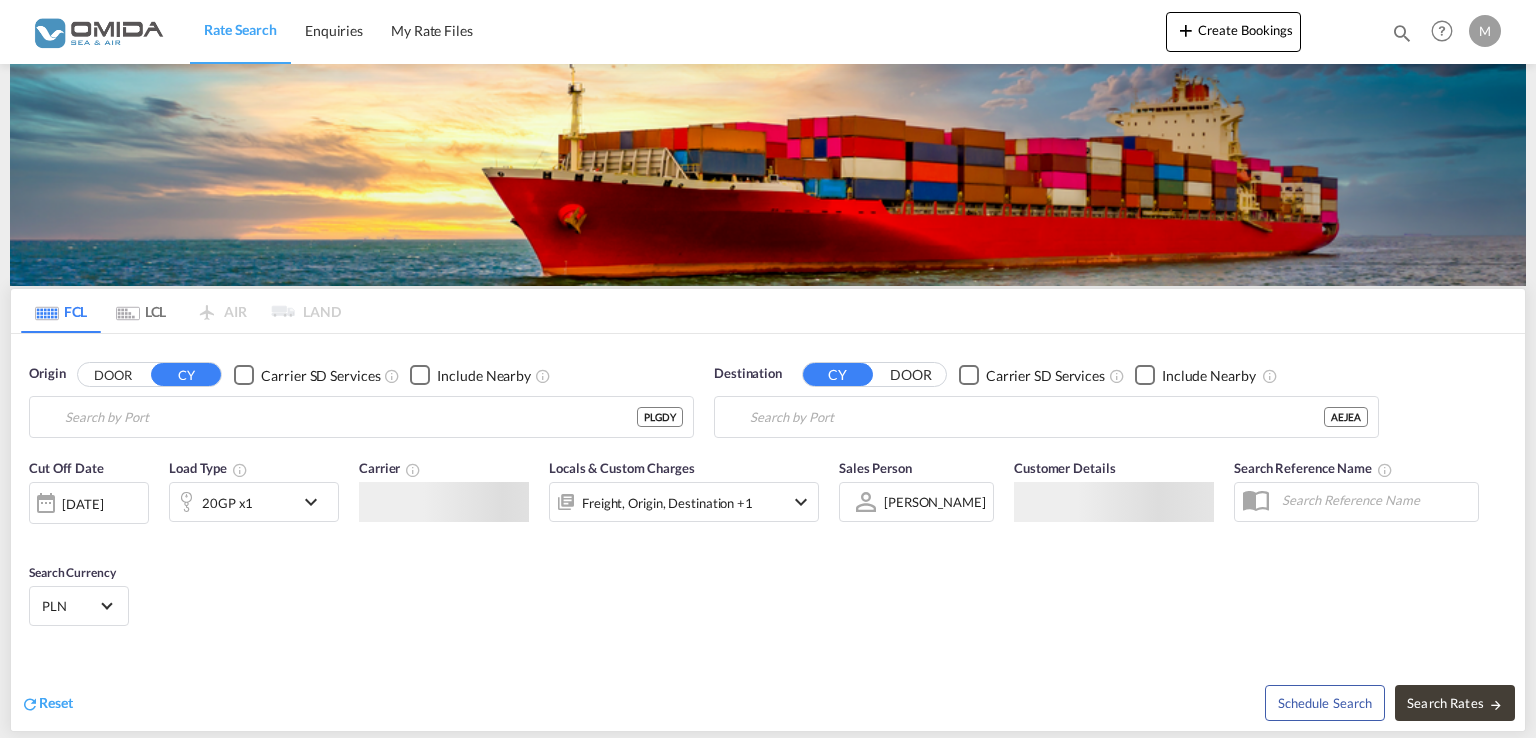 type on "[GEOGRAPHIC_DATA], PLGDY" 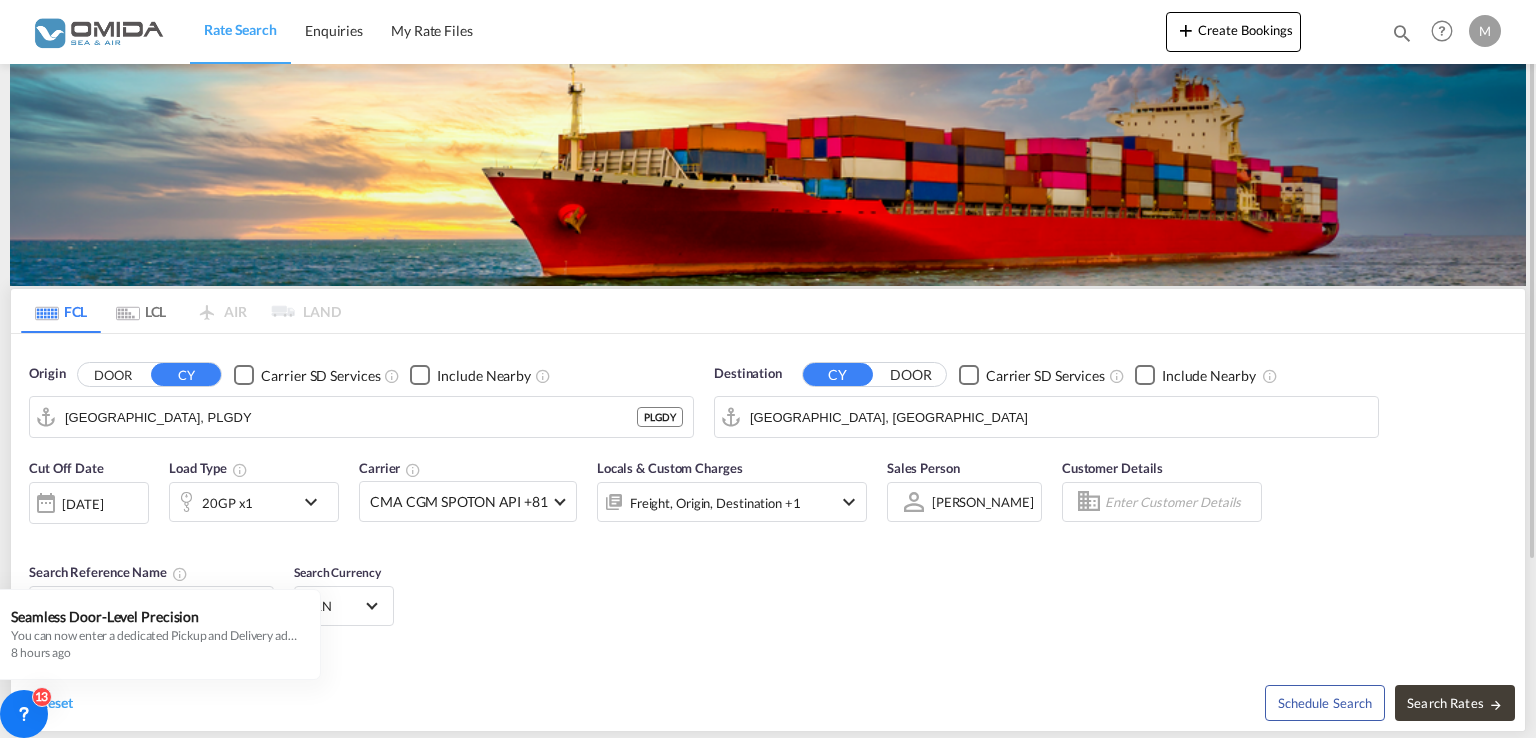 click on "[GEOGRAPHIC_DATA], [GEOGRAPHIC_DATA]" at bounding box center [1059, 417] 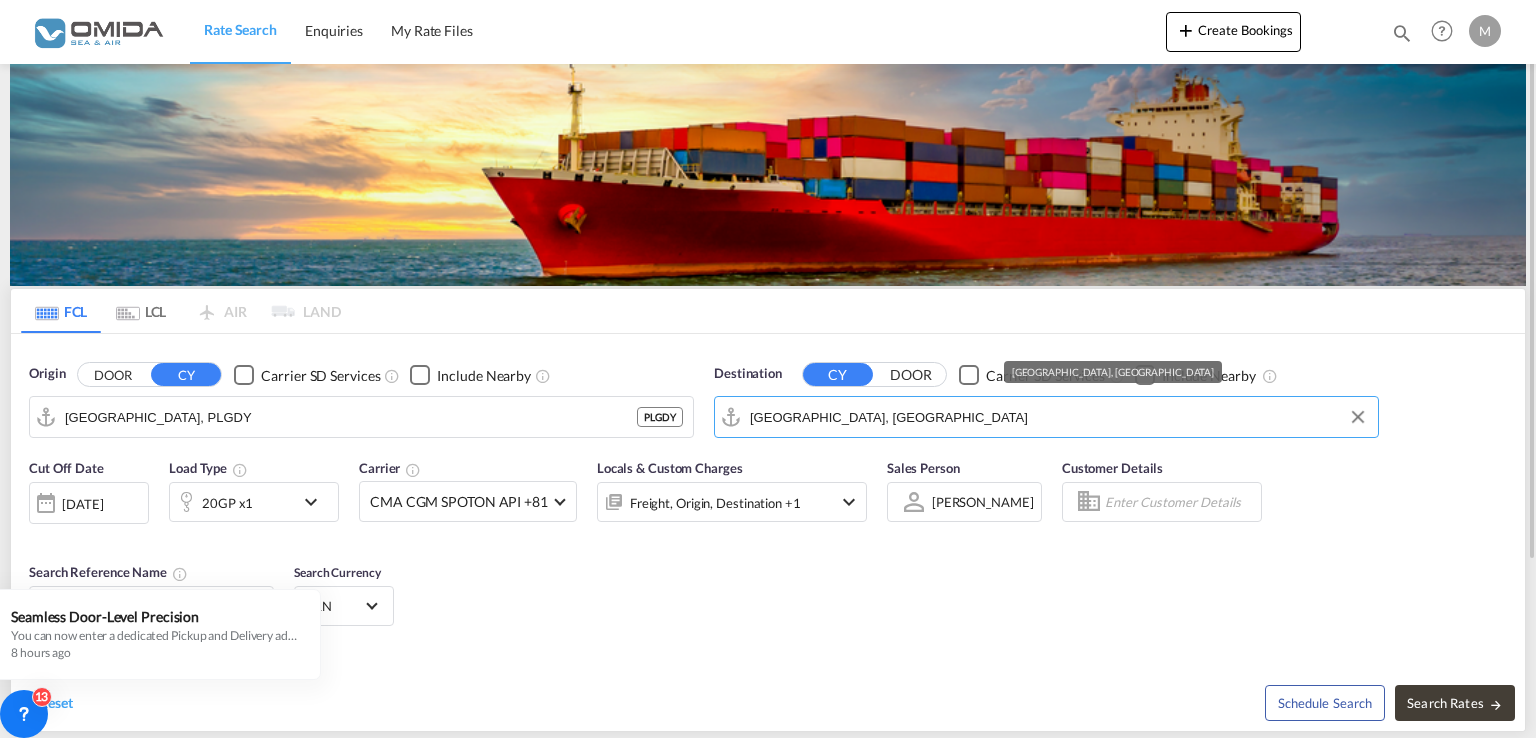 click on "[GEOGRAPHIC_DATA], [GEOGRAPHIC_DATA]" at bounding box center (1059, 417) 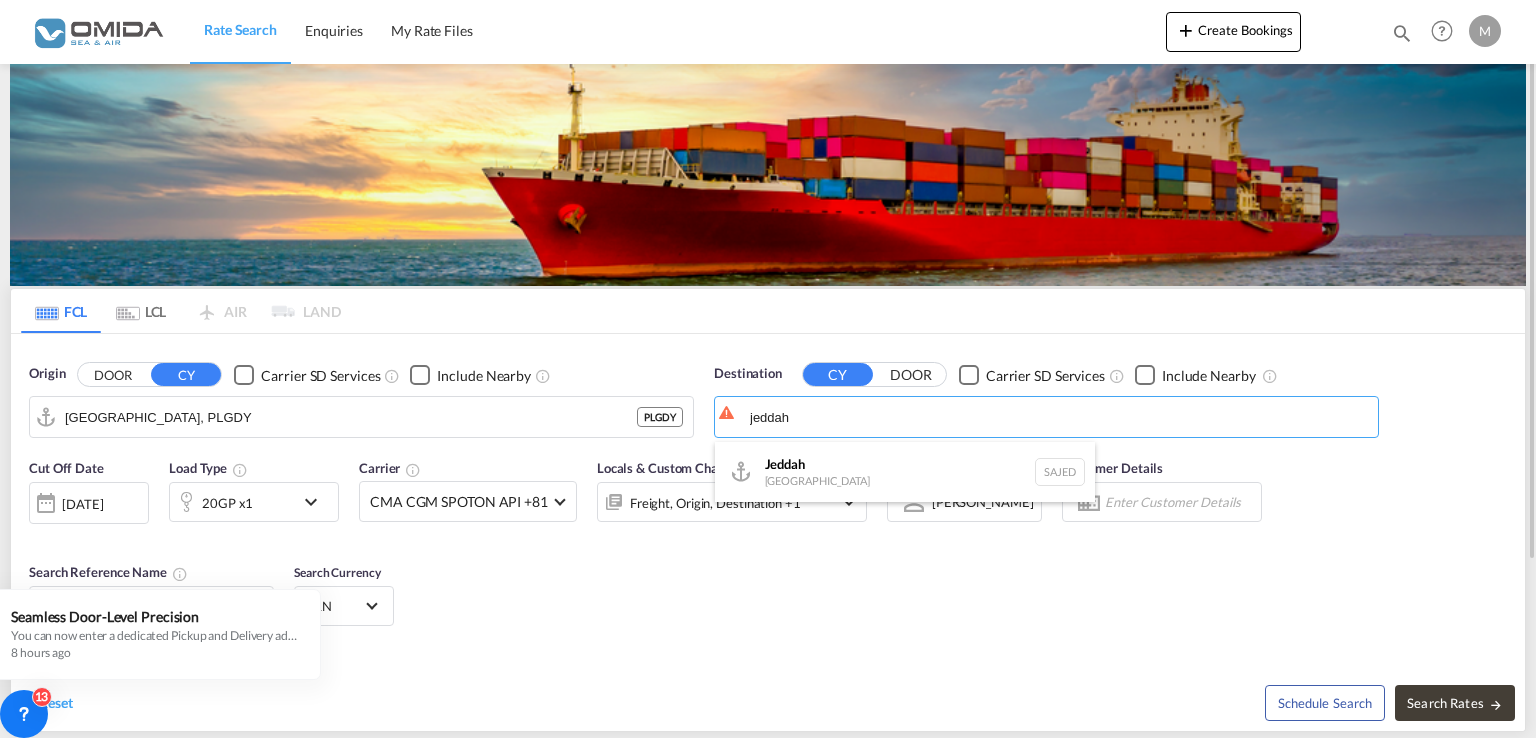 click on "Jeddah
[GEOGRAPHIC_DATA]
SAJED" at bounding box center (905, 472) 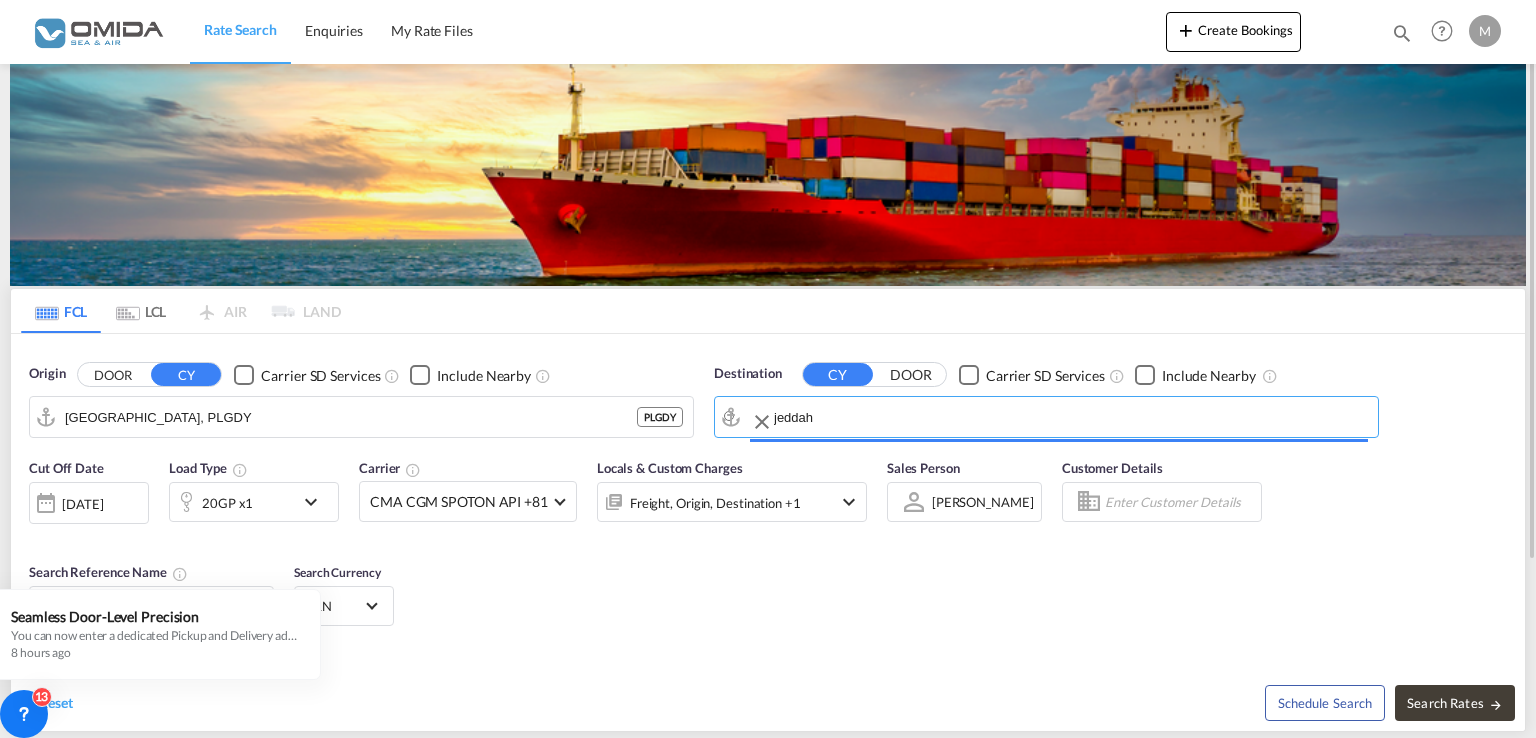 type on "Jeddah, SAJED" 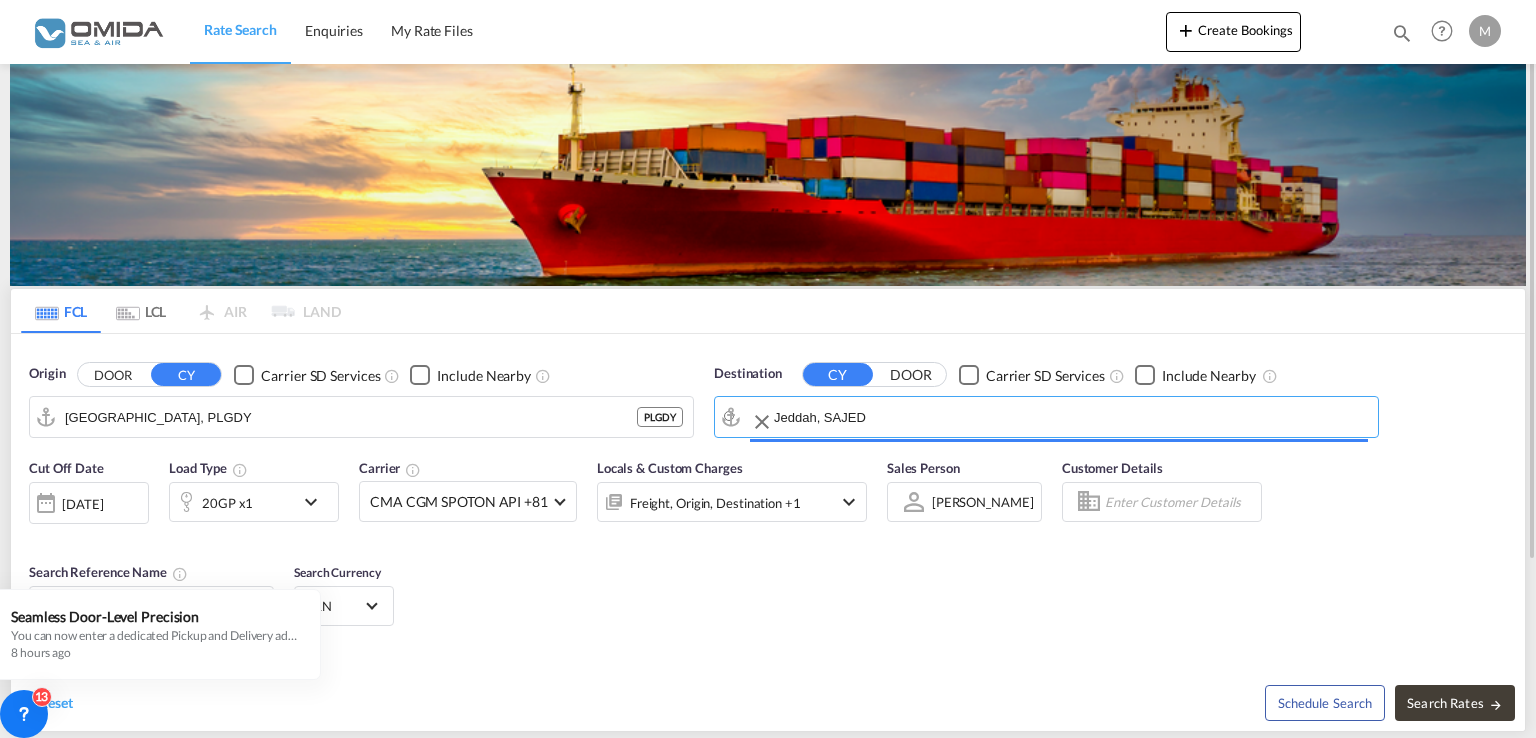 click on "20GP x1" at bounding box center (227, 503) 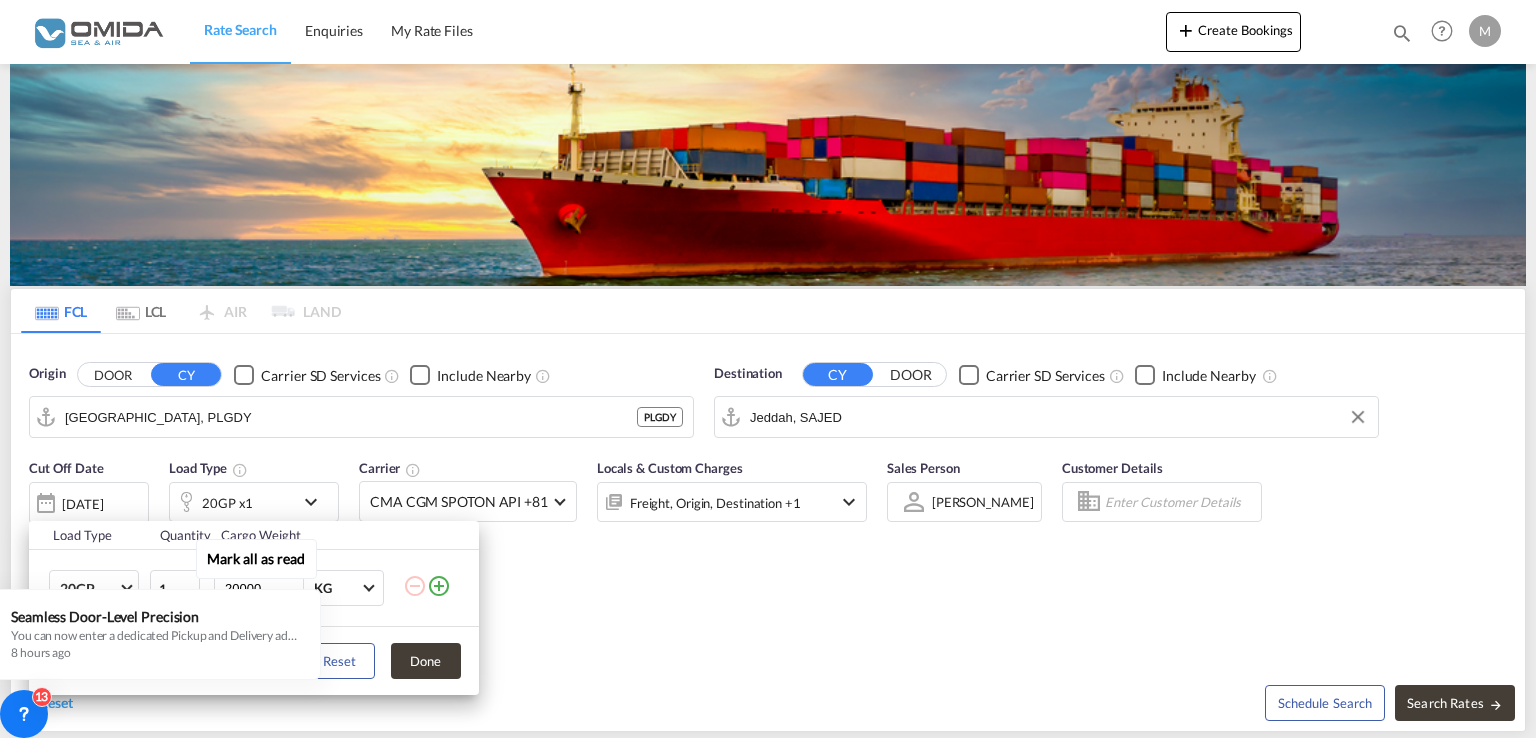 click on "Mark all as read Seamless Door-Level Precision You can now enter a dedicated Pickup and Delivery address directly while creating a booking. Whether you're handling door-to-port or port-to-door or door to door shipment, this update lets you: Capture actual pickup/delivery location details Improve operational accuracy Seamlessly sync booking data with your TMS (like CargoWise) No more relying on generic fields or external tools. Freightify now makes it easier to keep your bookings complete and TMS-ready. 8 hours ago" at bounding box center [160, 607] 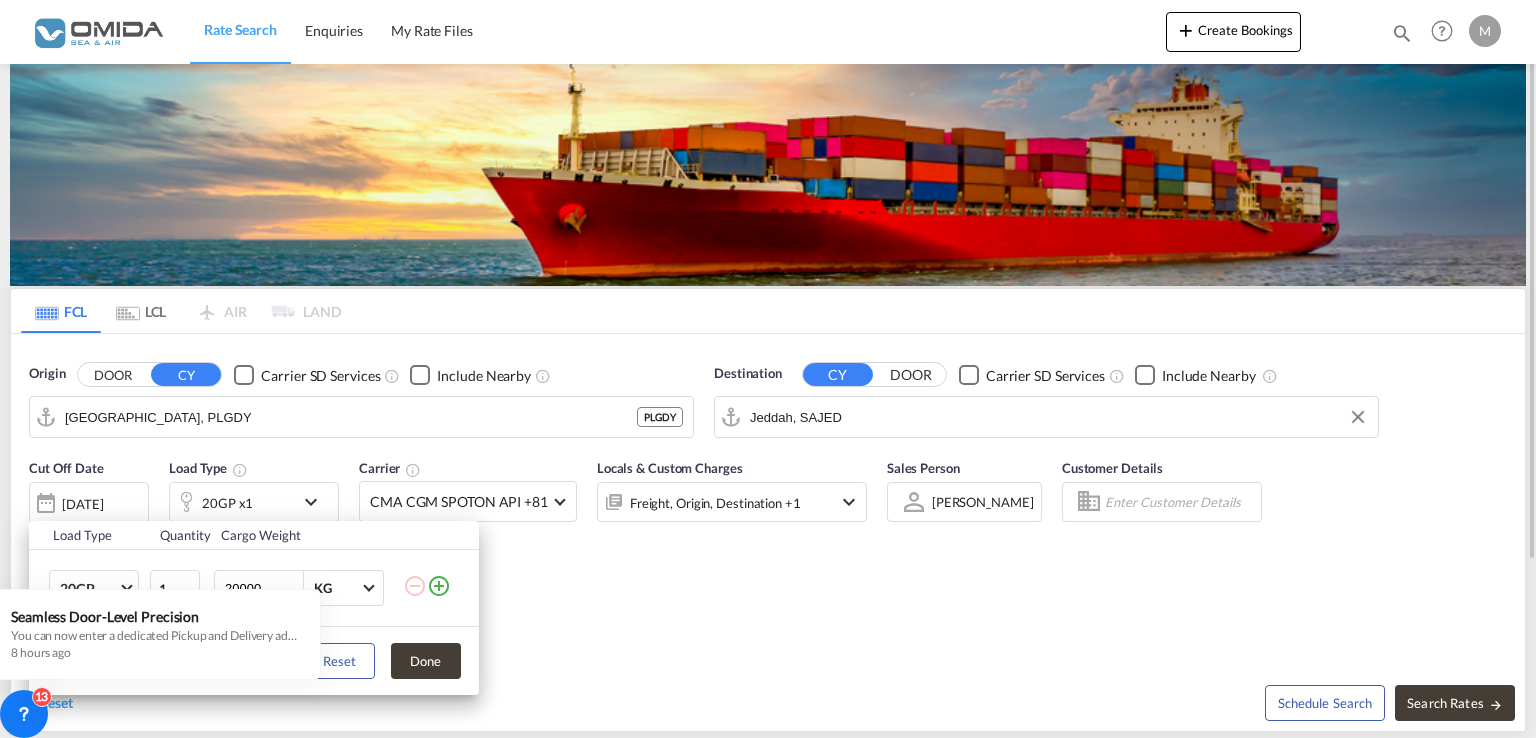 click on "Done" at bounding box center (426, 661) 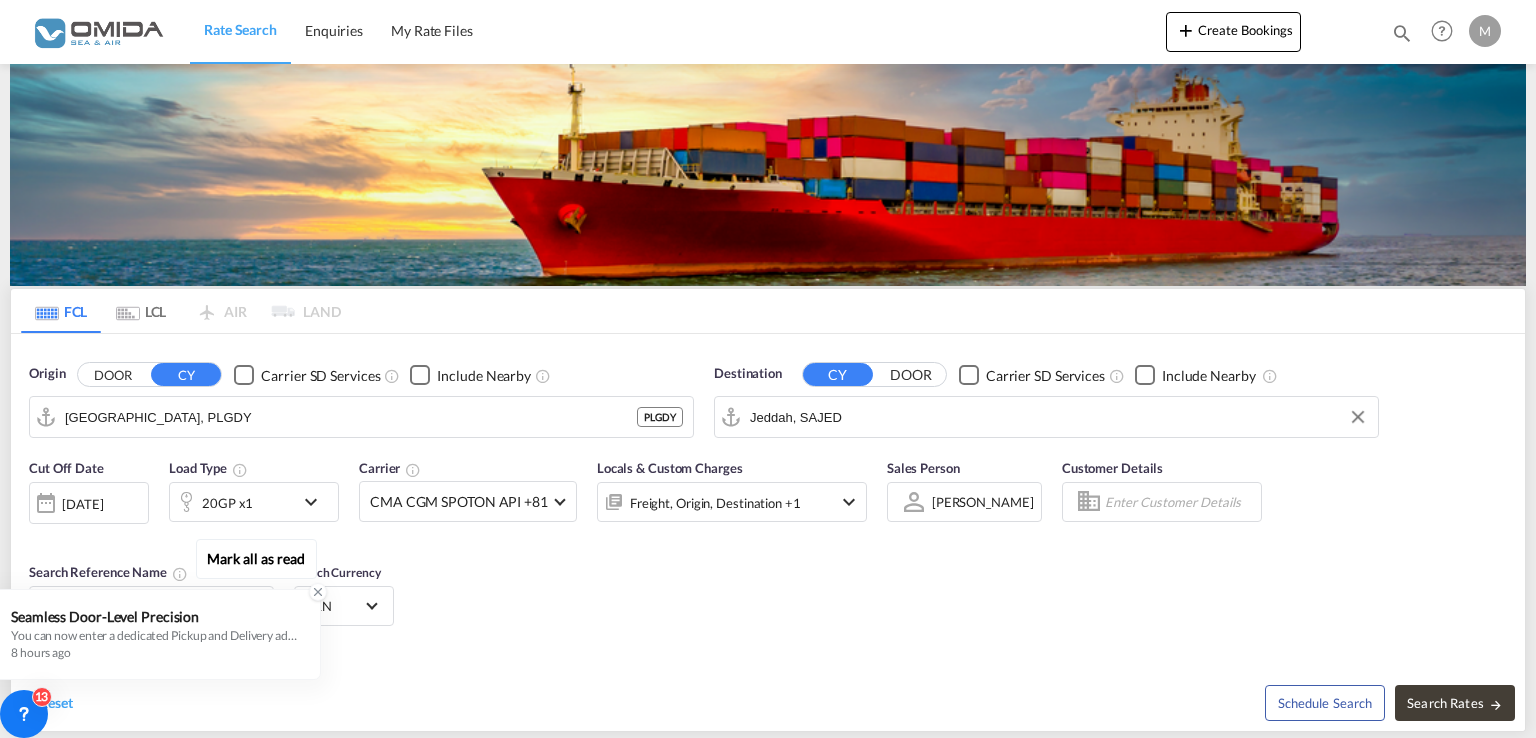 click 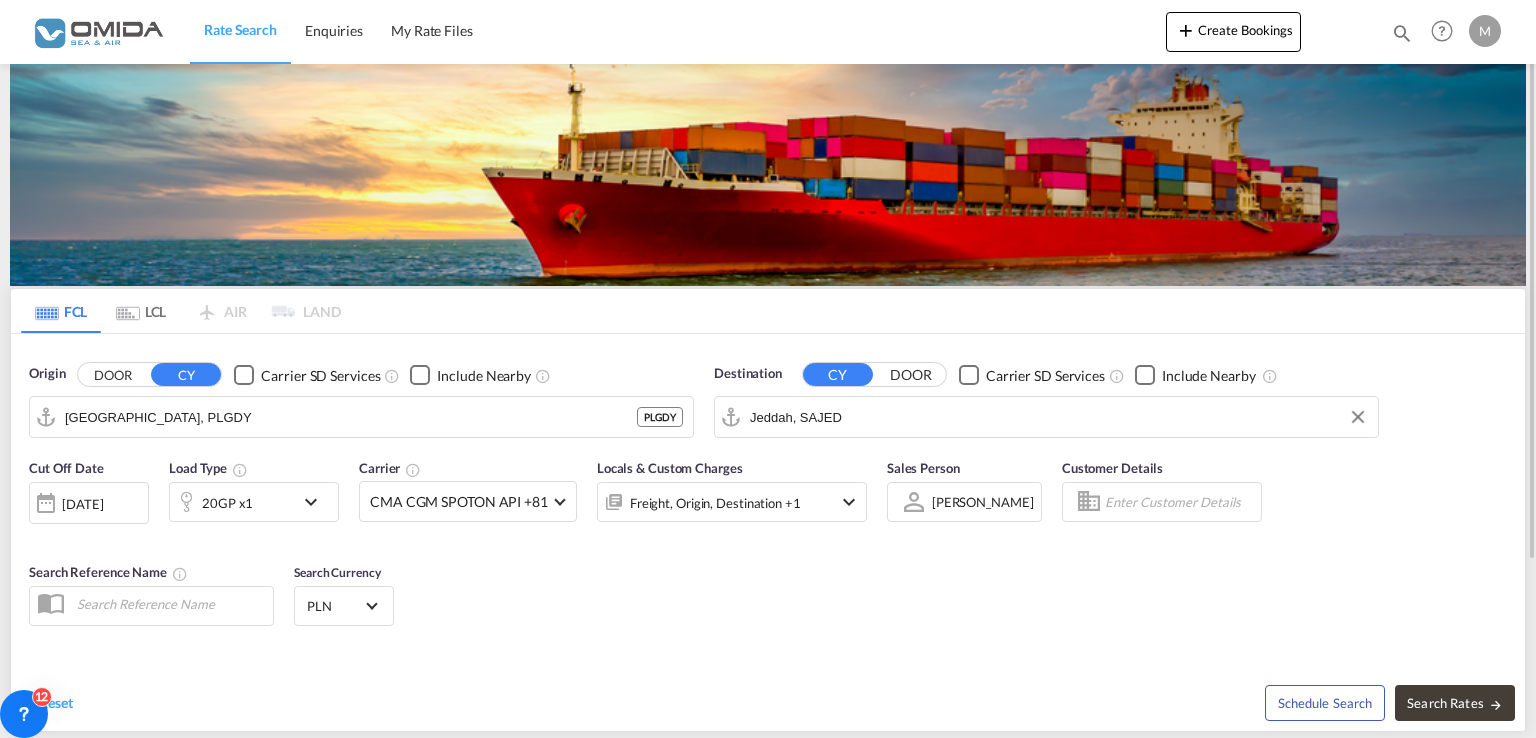 click on "20GP x1" at bounding box center [232, 502] 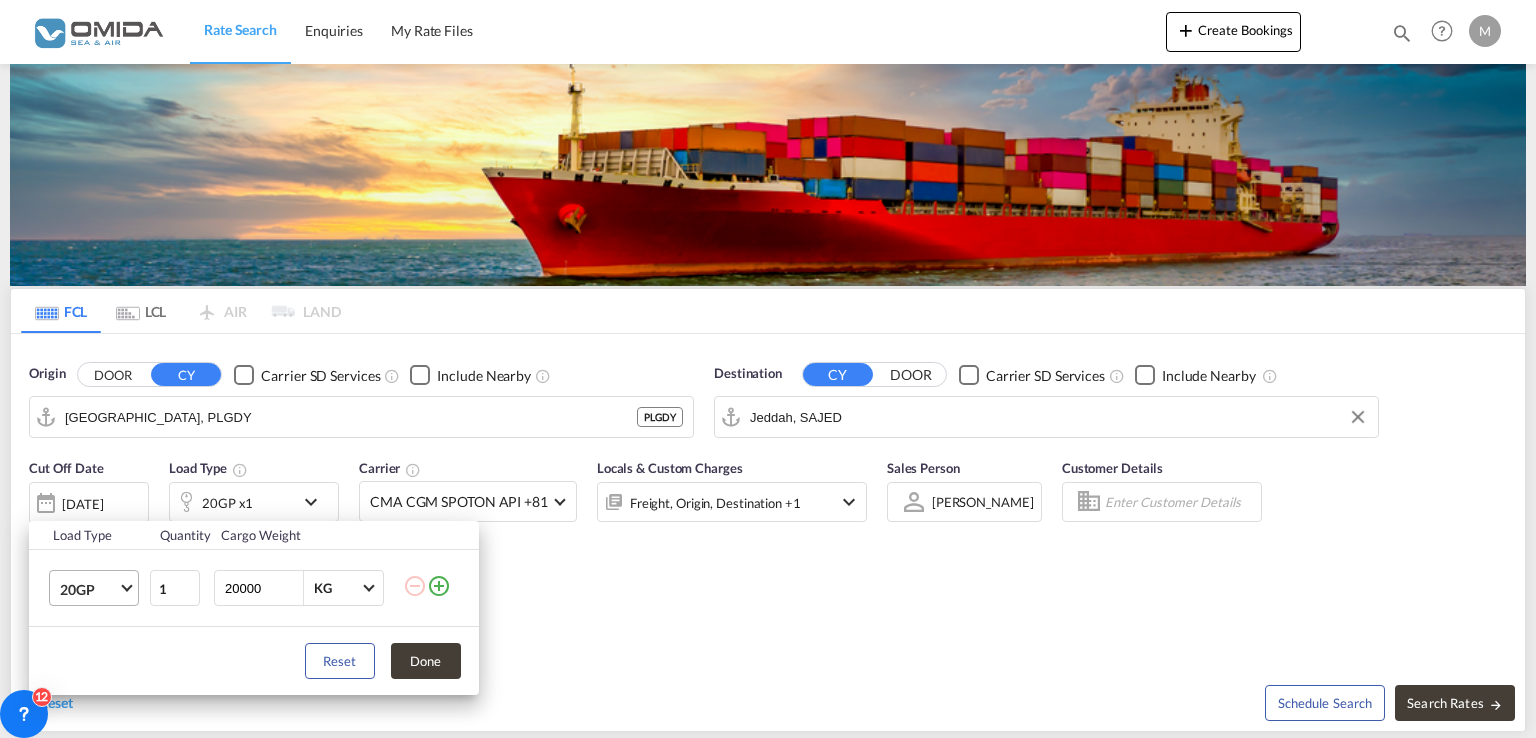 click on "20GP" at bounding box center [98, 588] 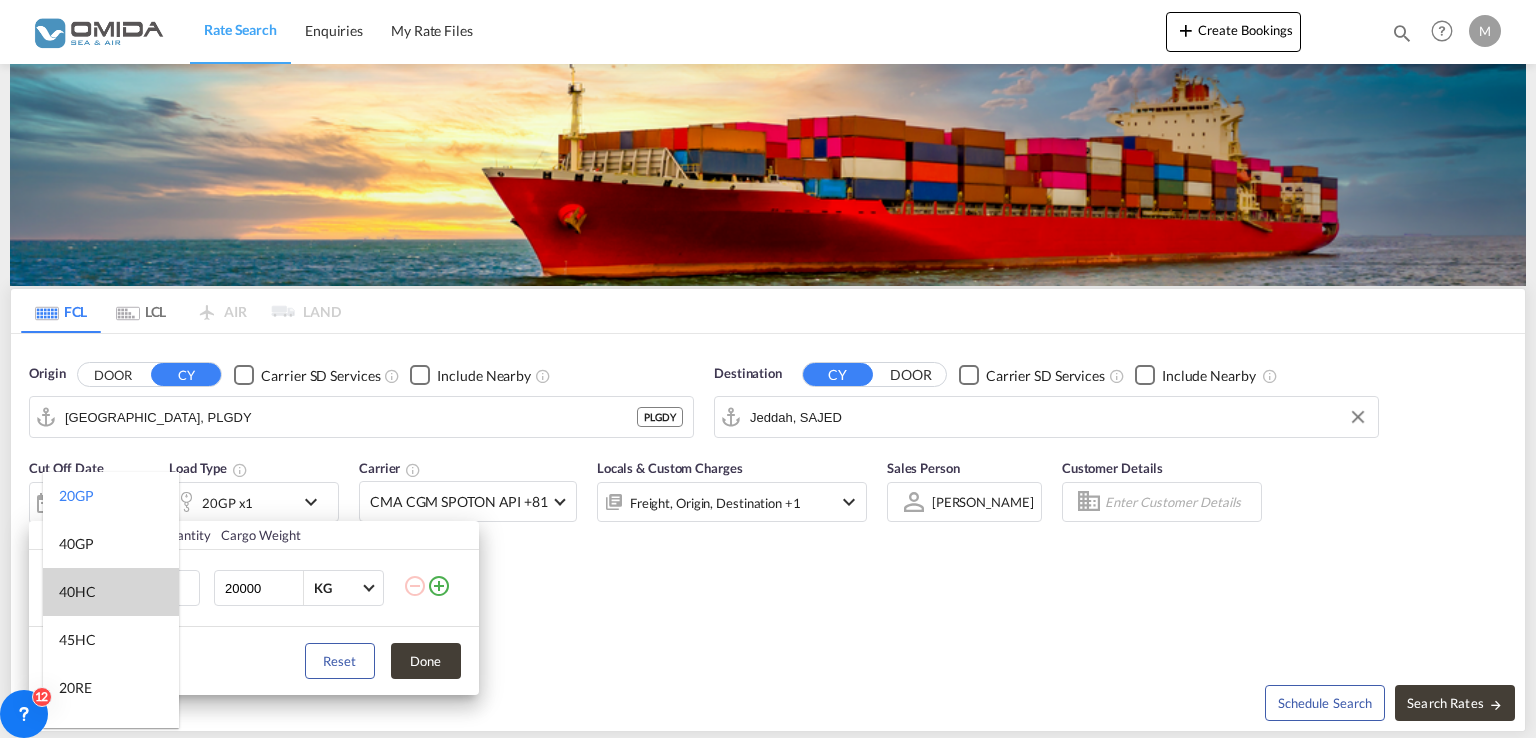 click on "40HC" at bounding box center (111, 592) 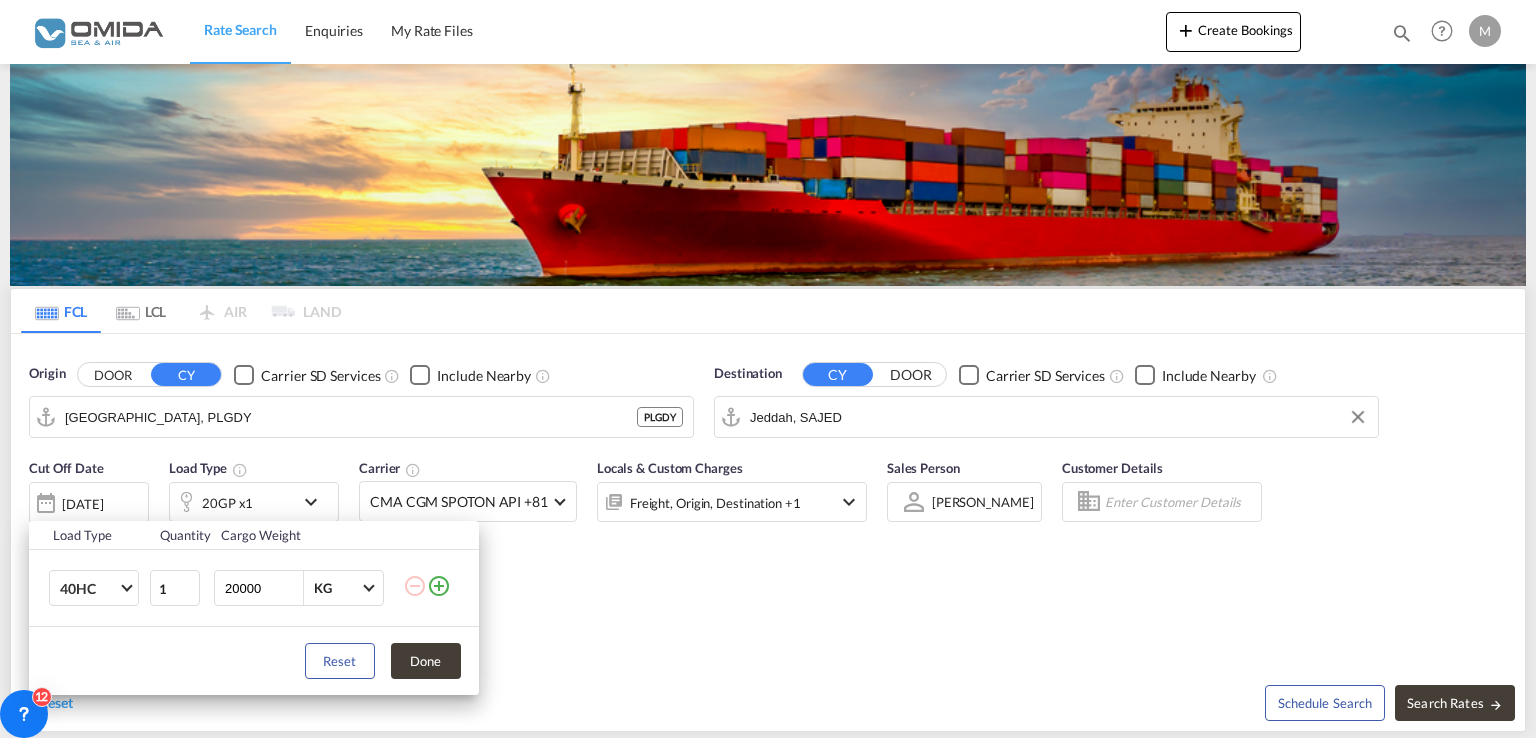 click on "Load Type
Quantity Cargo Weight
40HC
1 20000 KG KG
Load type addition is restricted to 4 Reset Done" at bounding box center [768, 369] 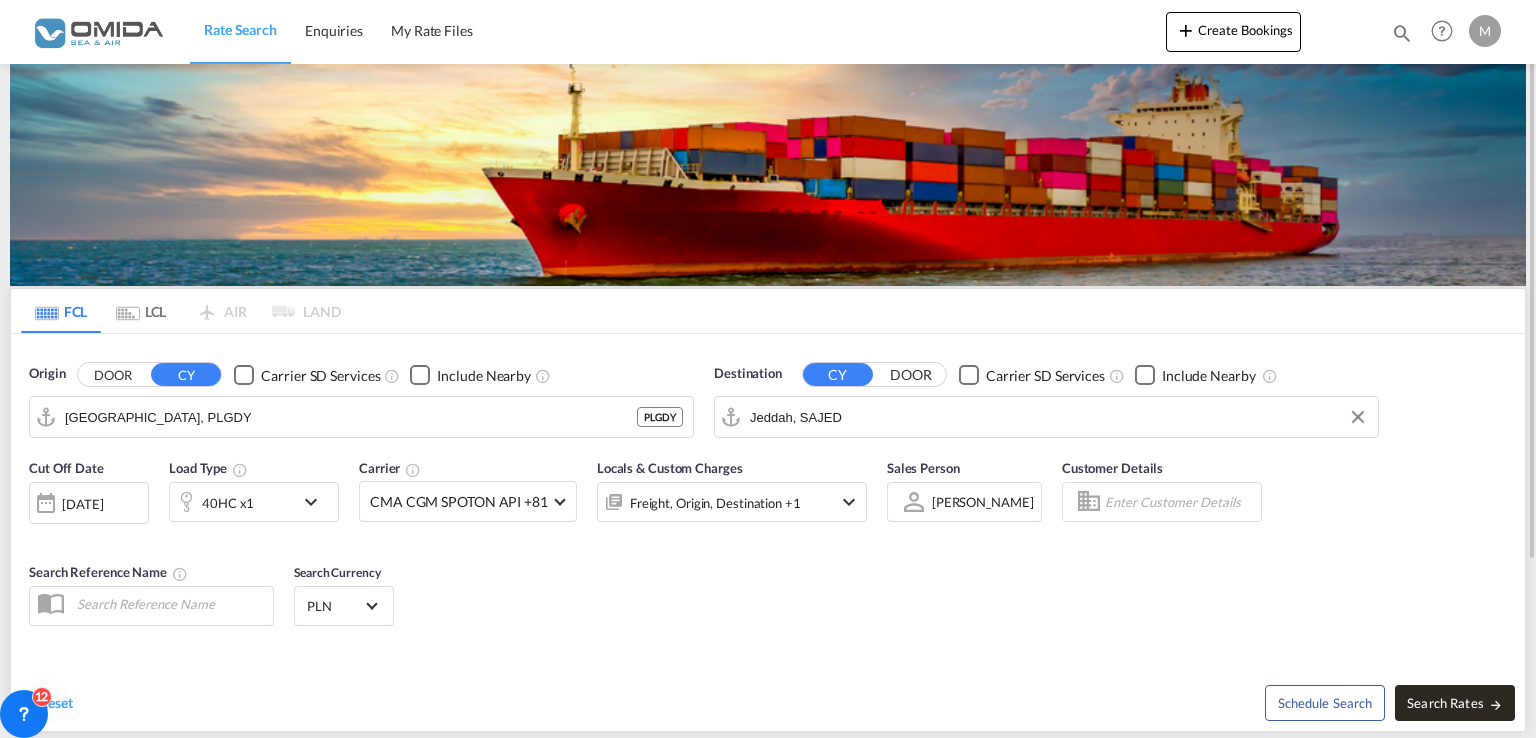 click on "Search Rates" at bounding box center (1455, 703) 